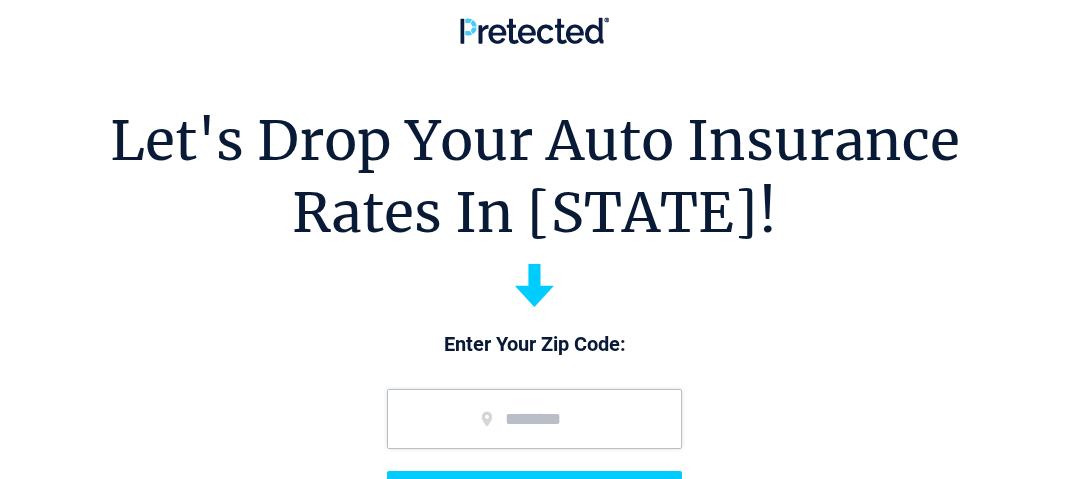 scroll, scrollTop: 0, scrollLeft: 0, axis: both 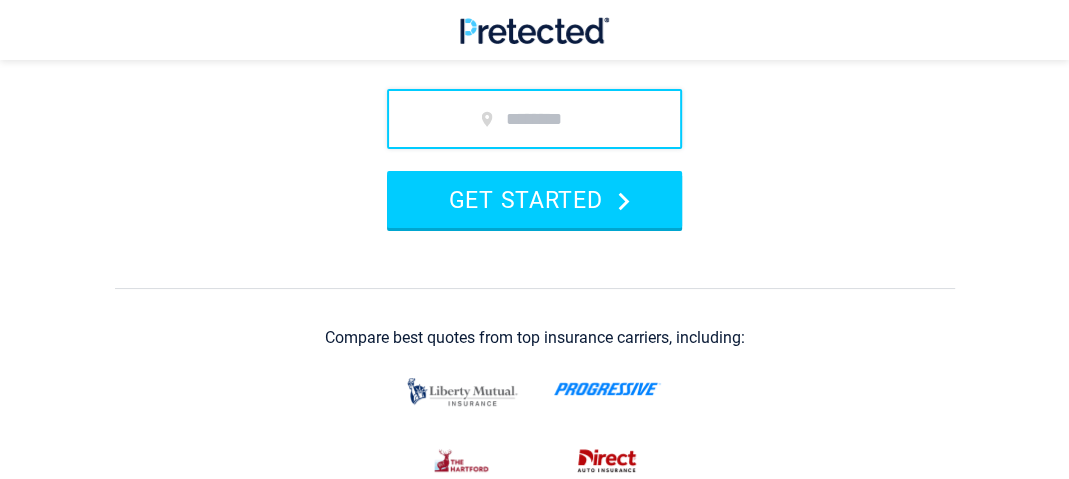 click at bounding box center (534, 119) 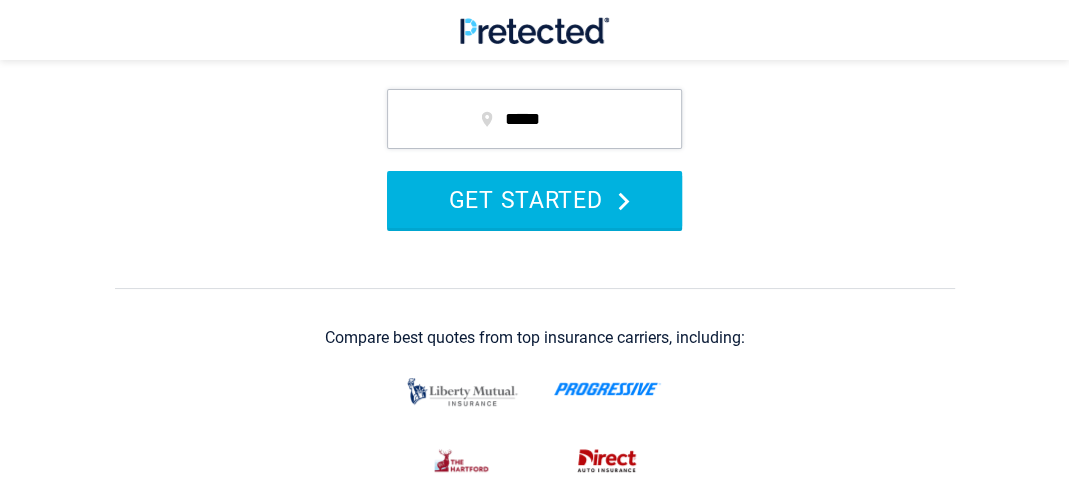 type on "*****" 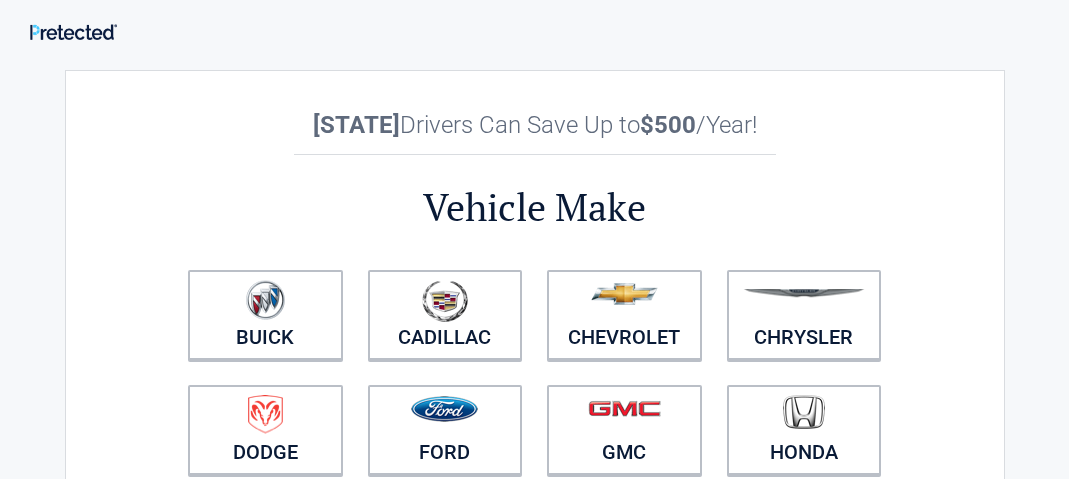 scroll, scrollTop: 0, scrollLeft: 0, axis: both 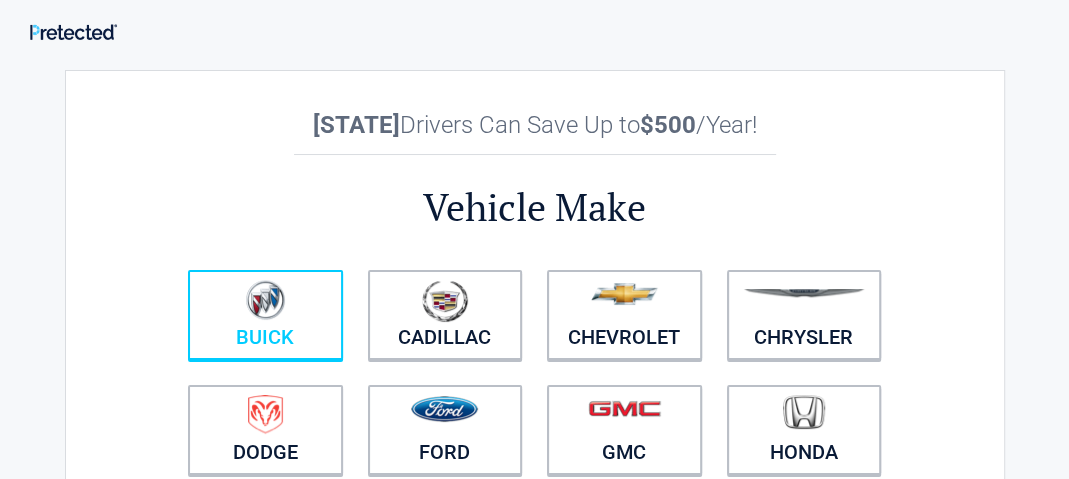click at bounding box center [265, 300] 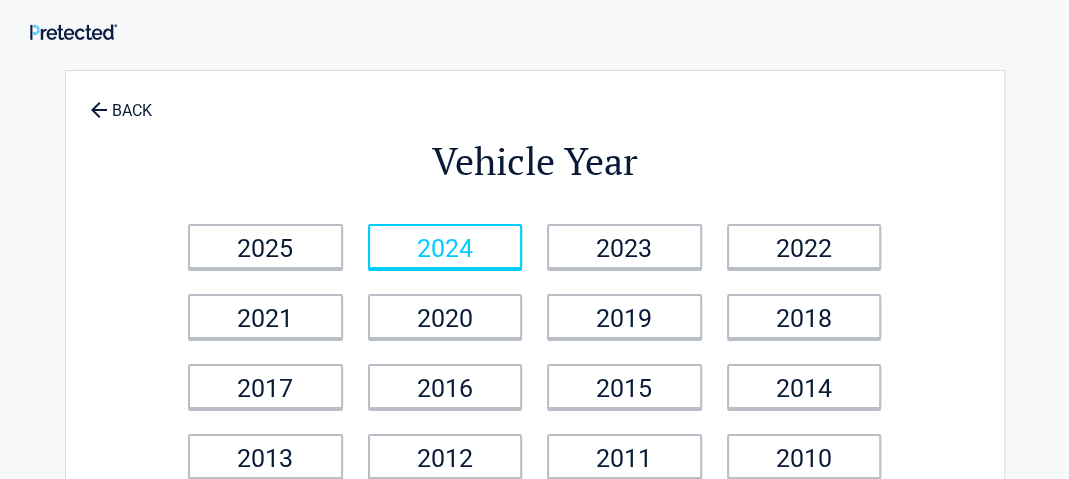 click on "2024" at bounding box center [445, 246] 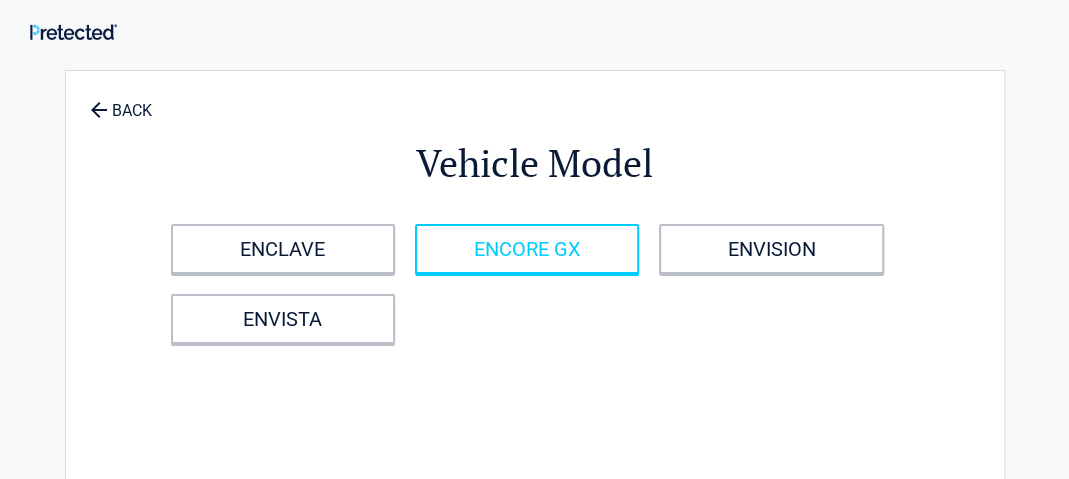click on "ENCORE GX" at bounding box center [527, 249] 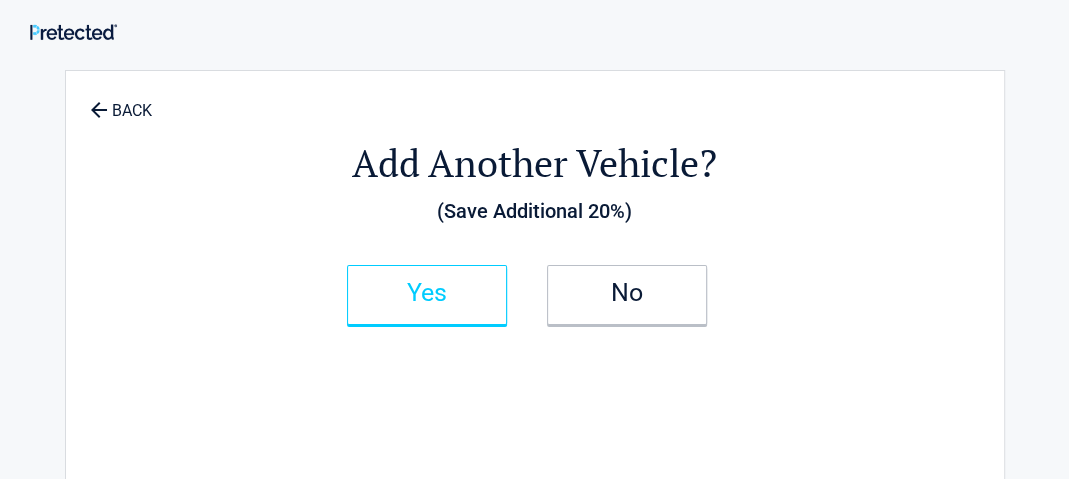 click on "Yes" at bounding box center [427, 293] 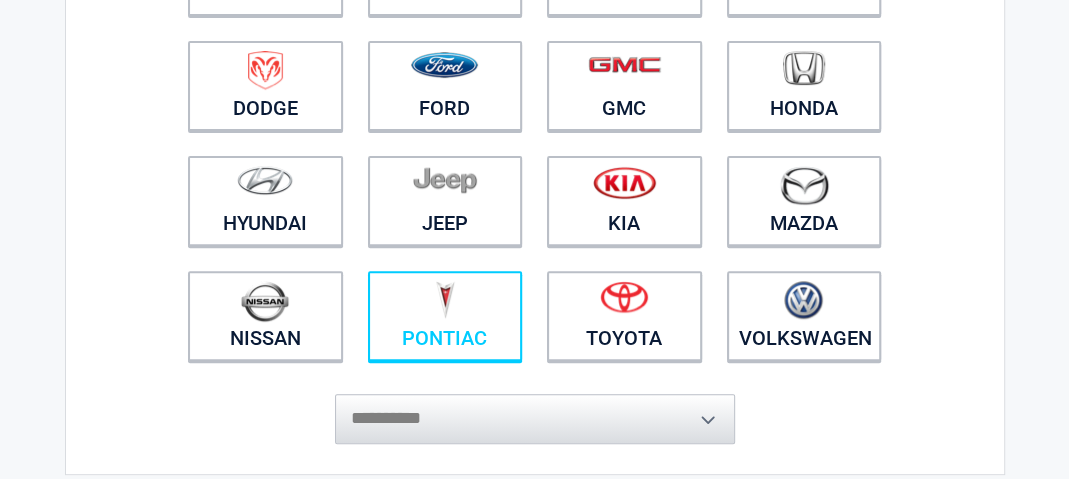 scroll, scrollTop: 400, scrollLeft: 0, axis: vertical 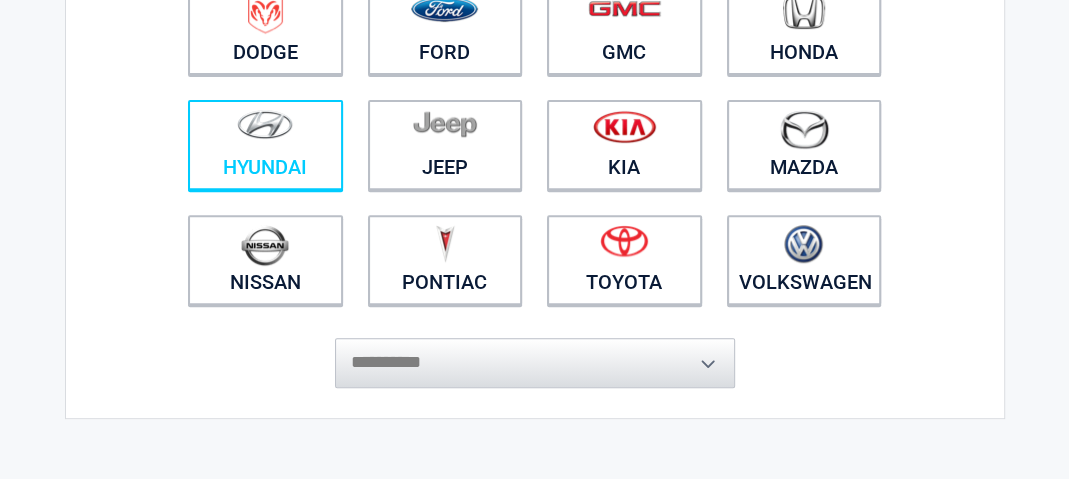 click on "Jeep" at bounding box center (445, 145) 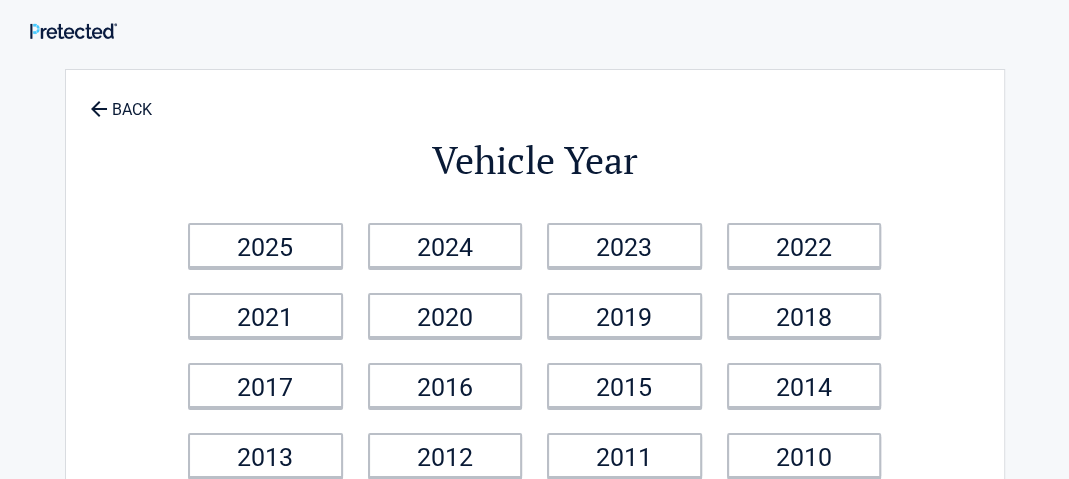 scroll, scrollTop: 0, scrollLeft: 0, axis: both 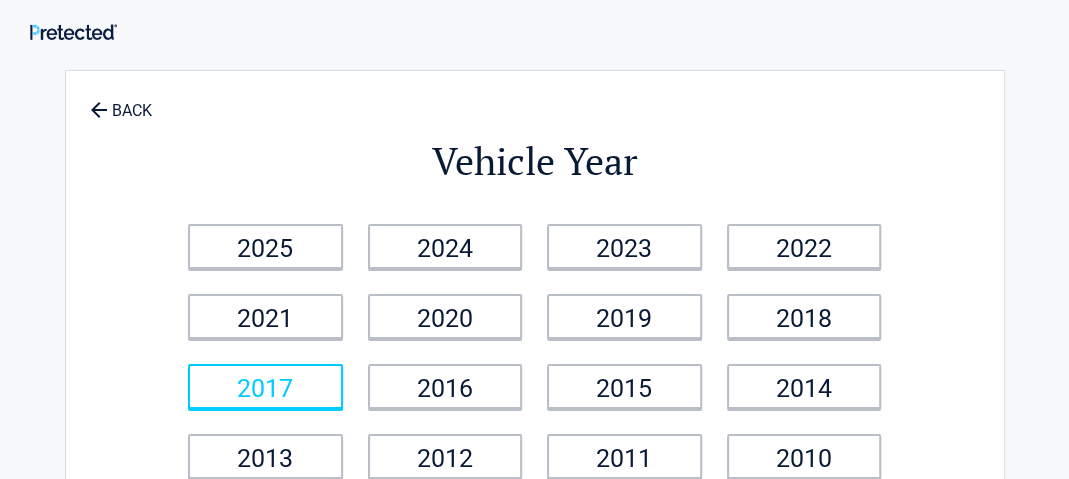 click on "2017" at bounding box center (265, 386) 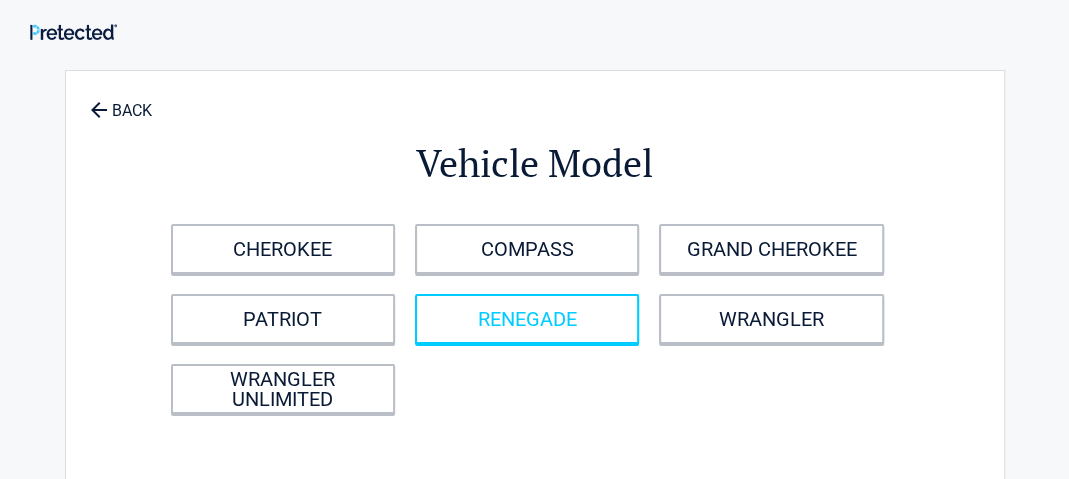 click on "RENEGADE" at bounding box center [527, 319] 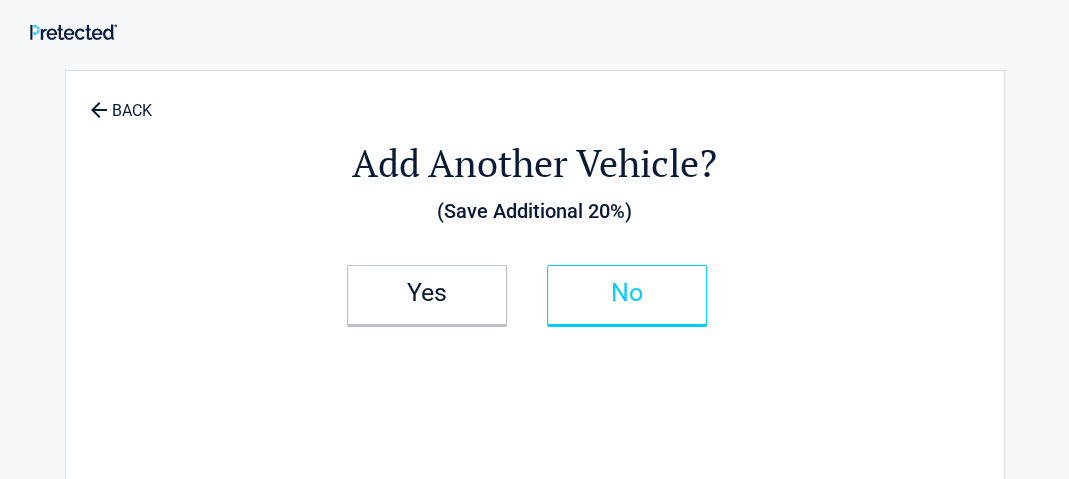 click on "No" at bounding box center (627, 295) 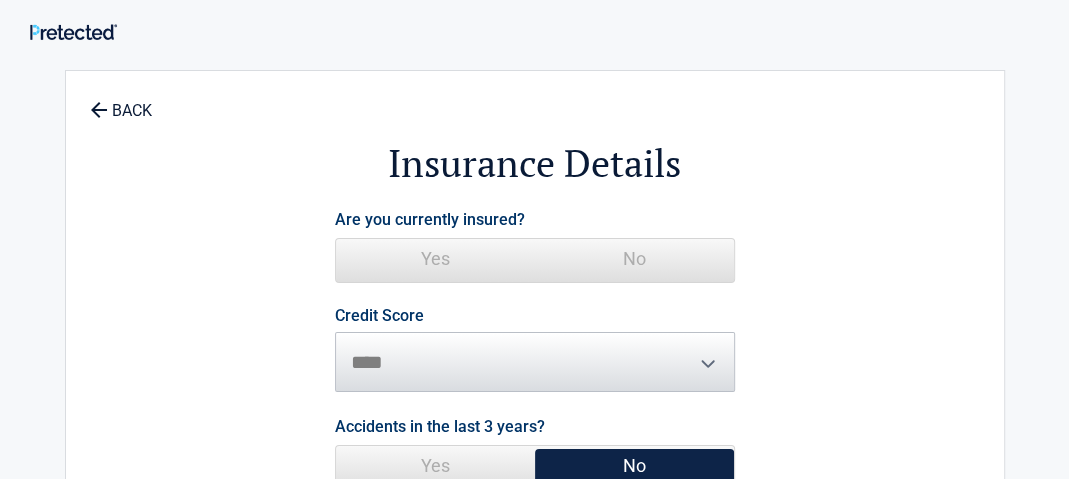 click on "Yes" at bounding box center [435, 259] 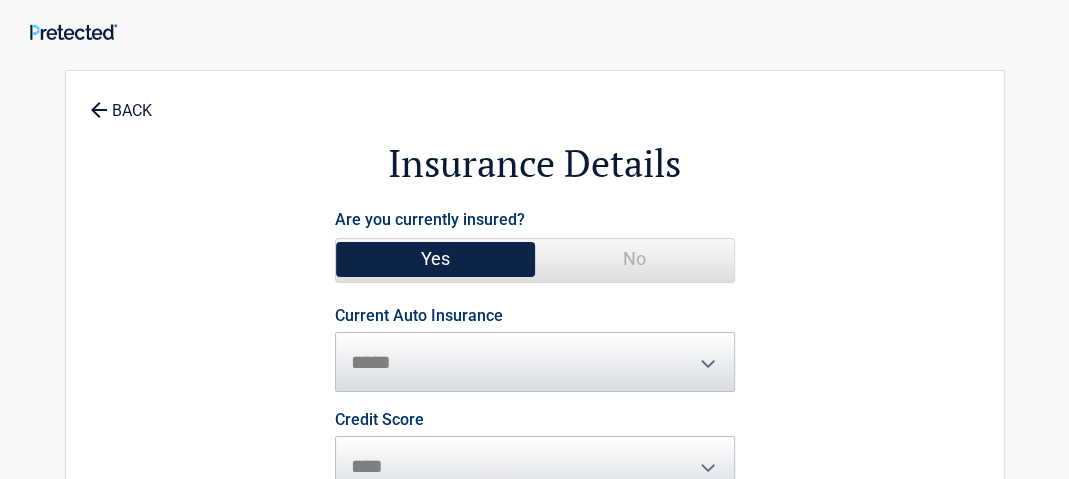 click on "**********" at bounding box center (535, 350) 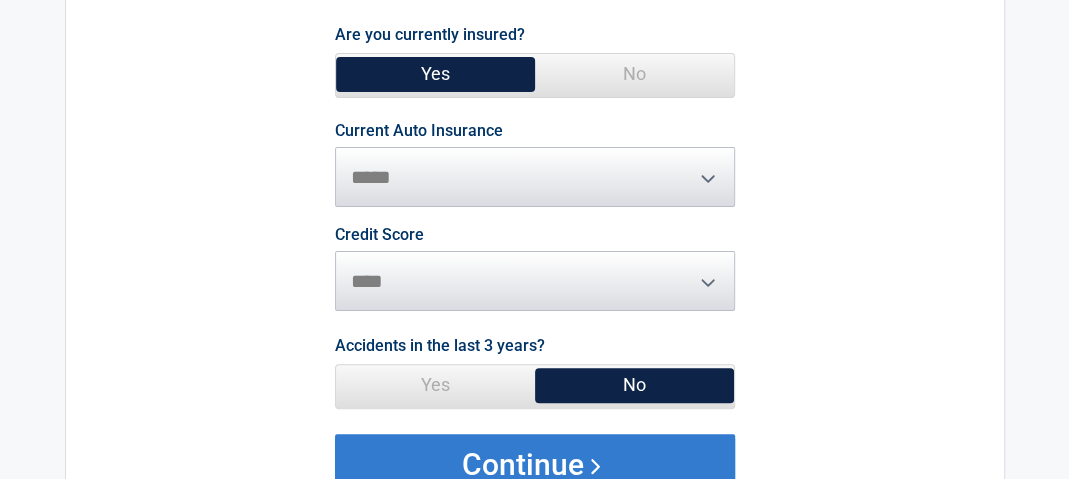 scroll, scrollTop: 200, scrollLeft: 0, axis: vertical 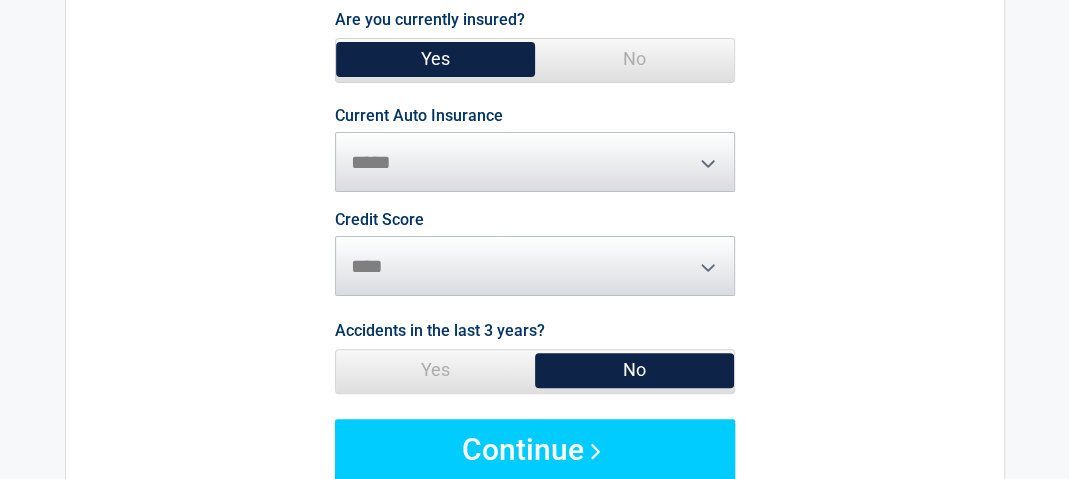 click on "Credit Score
*********
****
*******
****" at bounding box center [535, 254] 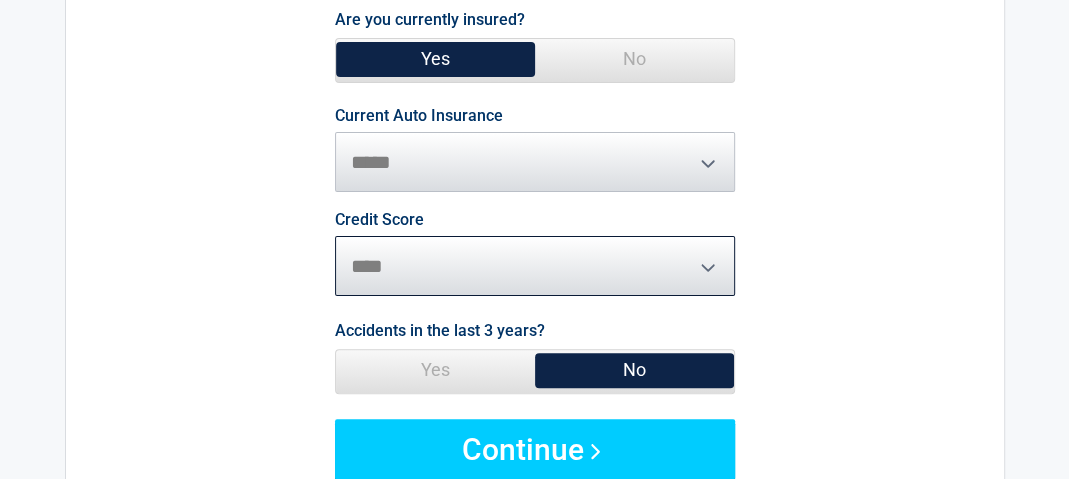 click on "*********
****
*******
****" at bounding box center (535, 266) 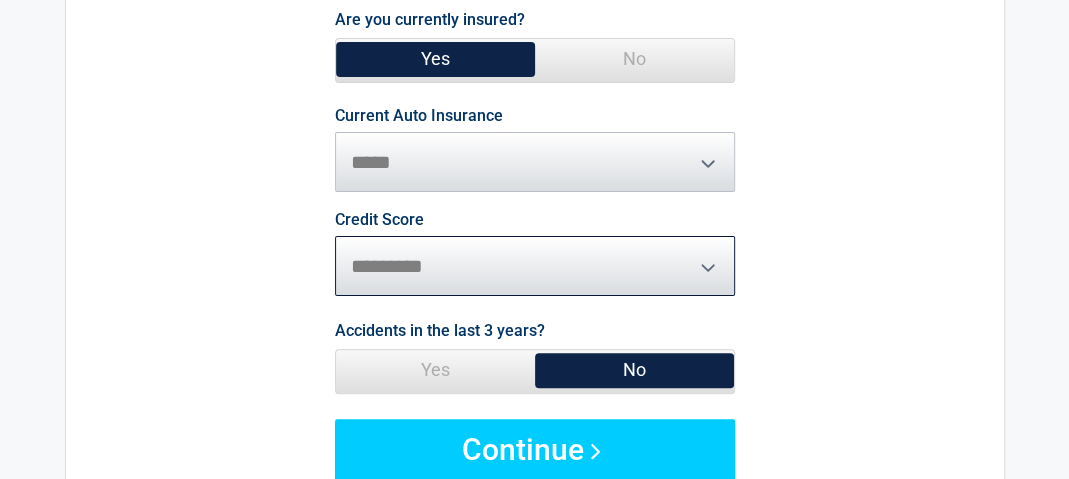 click on "*********
****
*******
****" at bounding box center (535, 266) 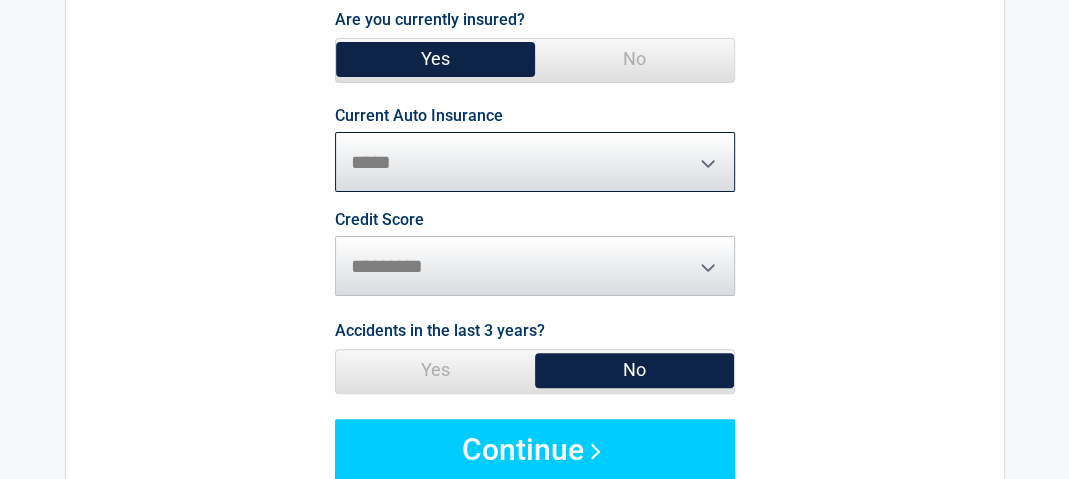 click on "**********" at bounding box center [535, 162] 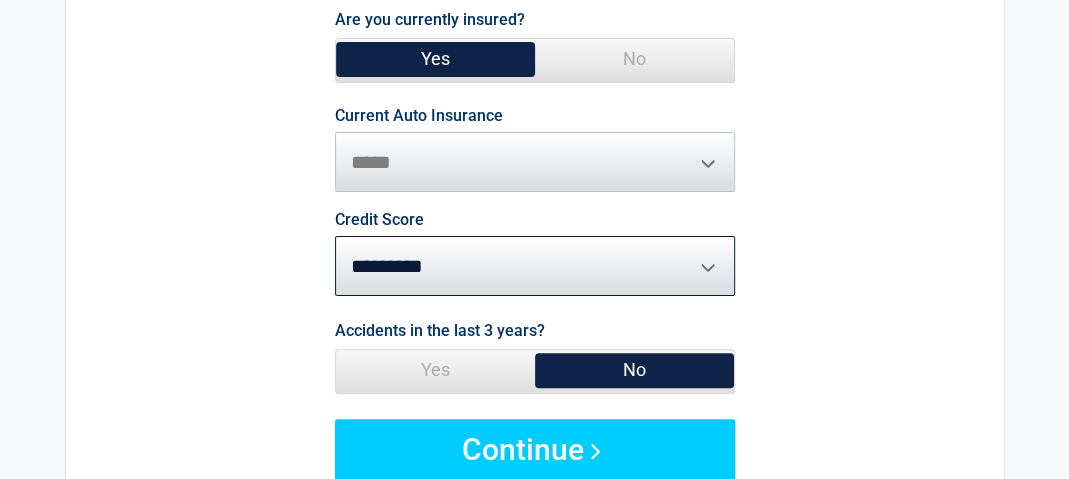 click on "**********" at bounding box center [535, 242] 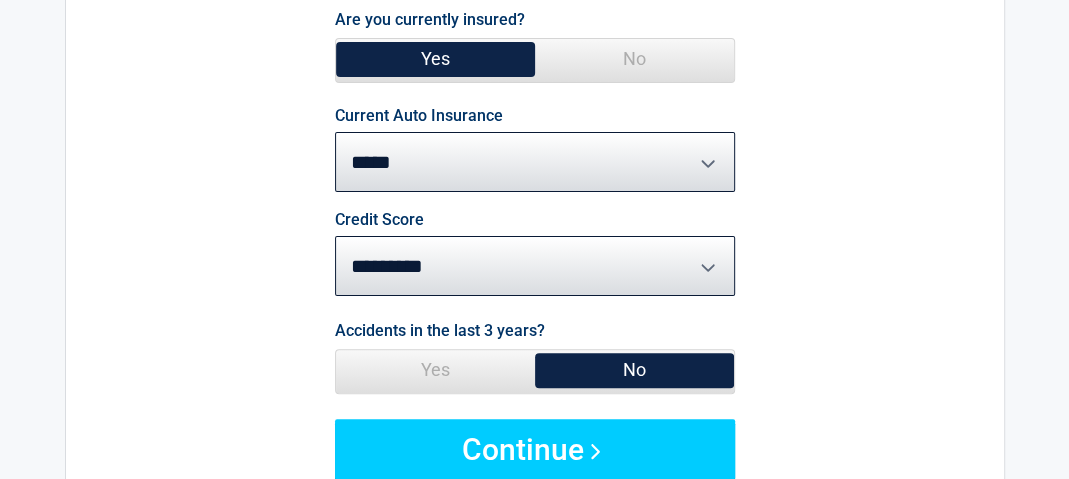 click on "Yes" at bounding box center (435, 370) 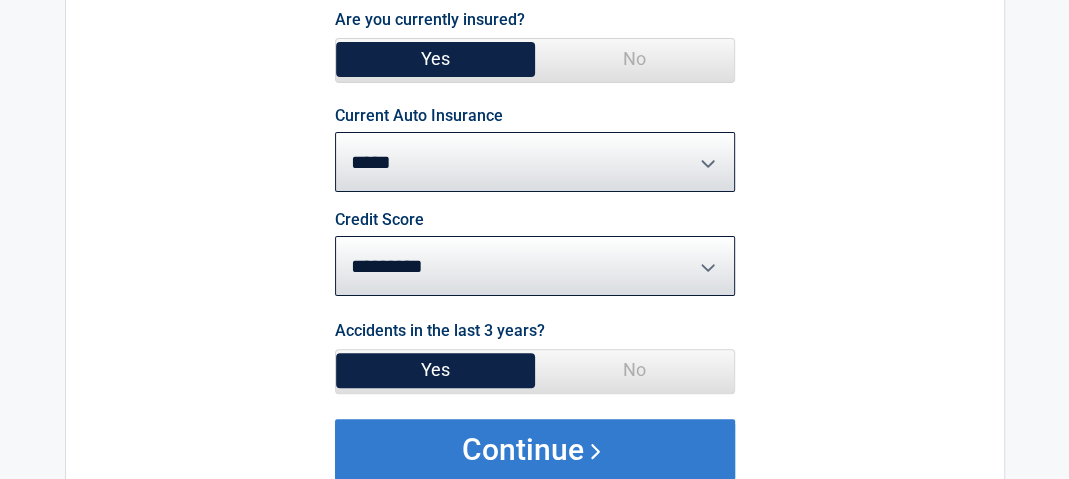 click on "Continue" at bounding box center [535, 449] 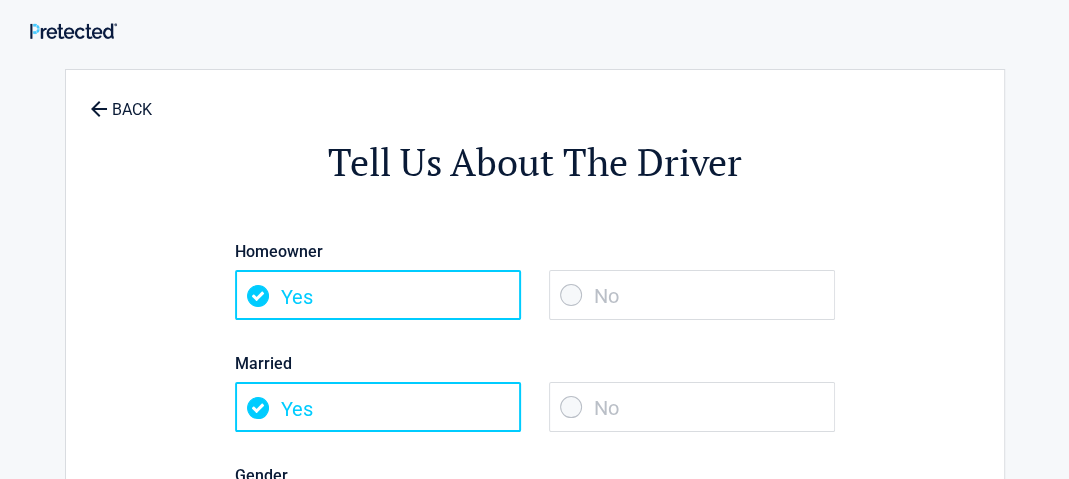 scroll, scrollTop: 0, scrollLeft: 0, axis: both 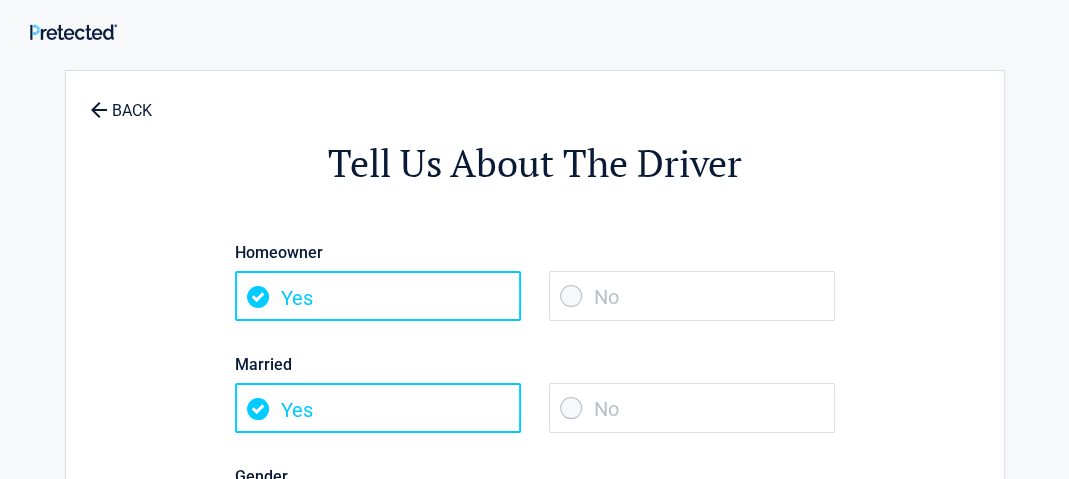 drag, startPoint x: 563, startPoint y: 294, endPoint x: 563, endPoint y: 309, distance: 15 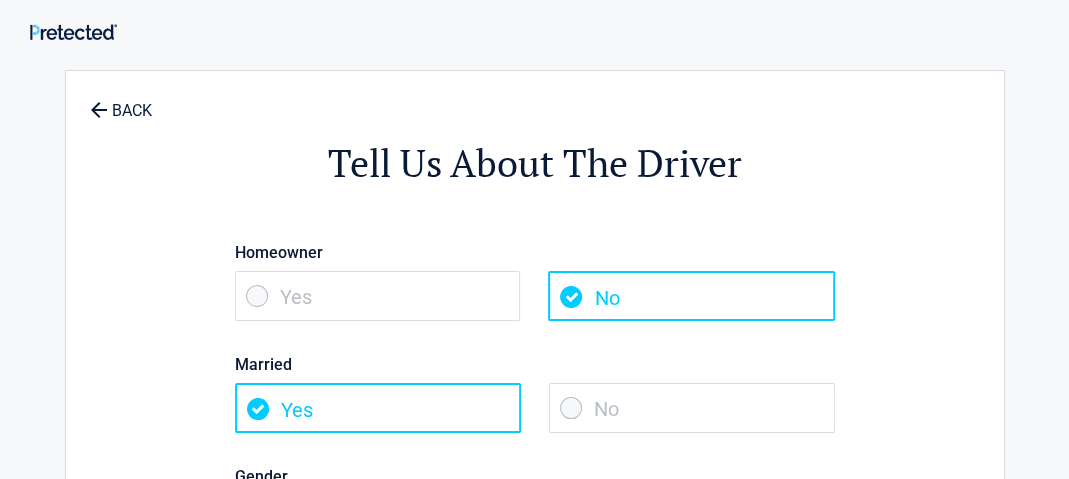 click on "No" at bounding box center [692, 408] 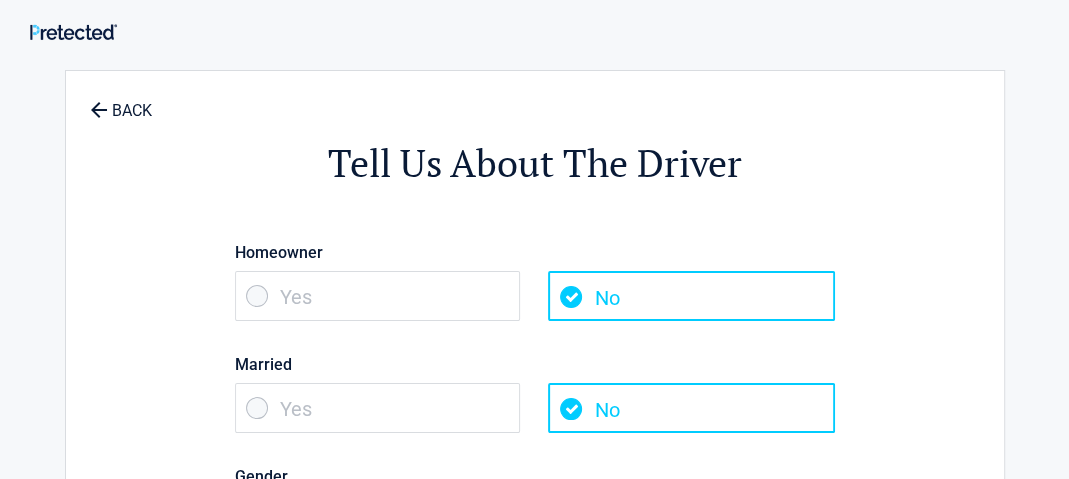 click on "Yes" at bounding box center [378, 296] 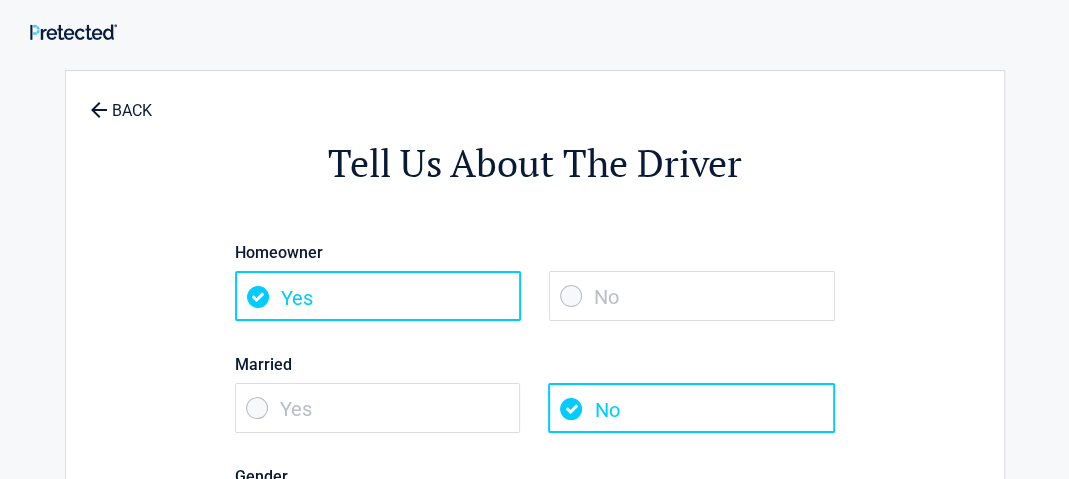 click on "Yes" at bounding box center (378, 408) 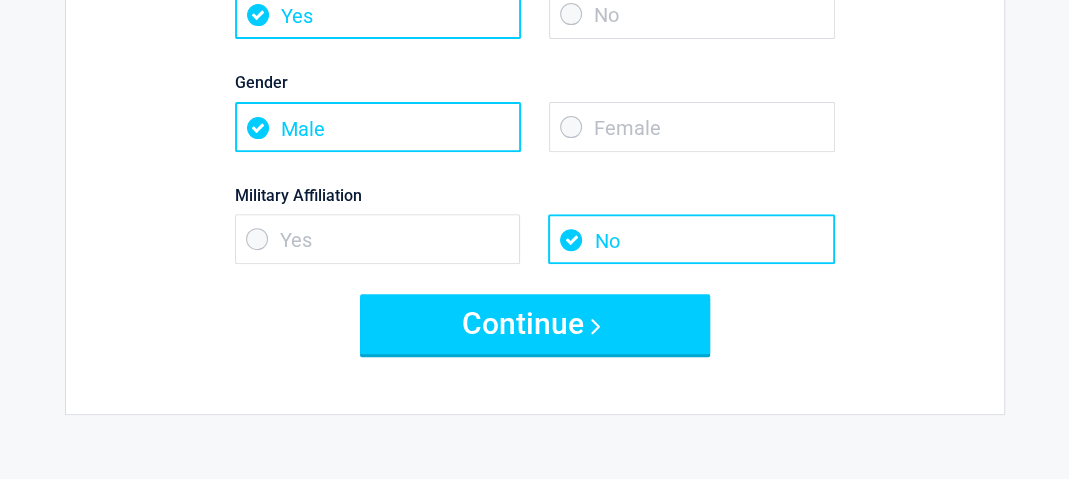 scroll, scrollTop: 500, scrollLeft: 0, axis: vertical 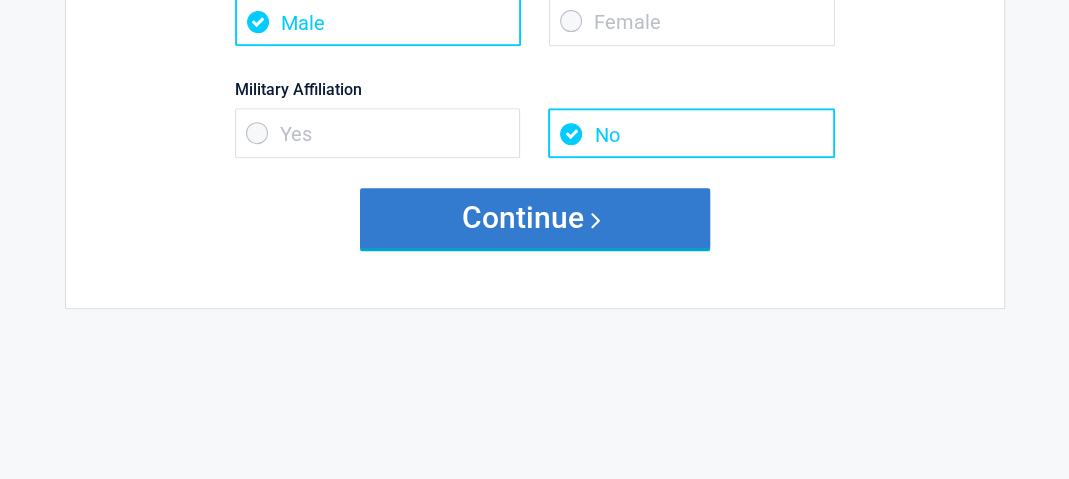 click on "Continue" at bounding box center (535, 218) 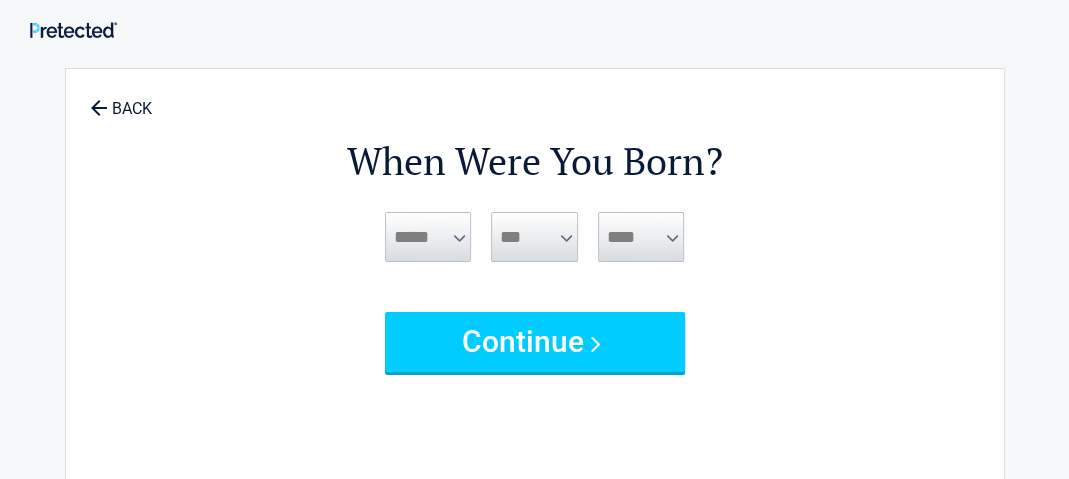scroll, scrollTop: 0, scrollLeft: 0, axis: both 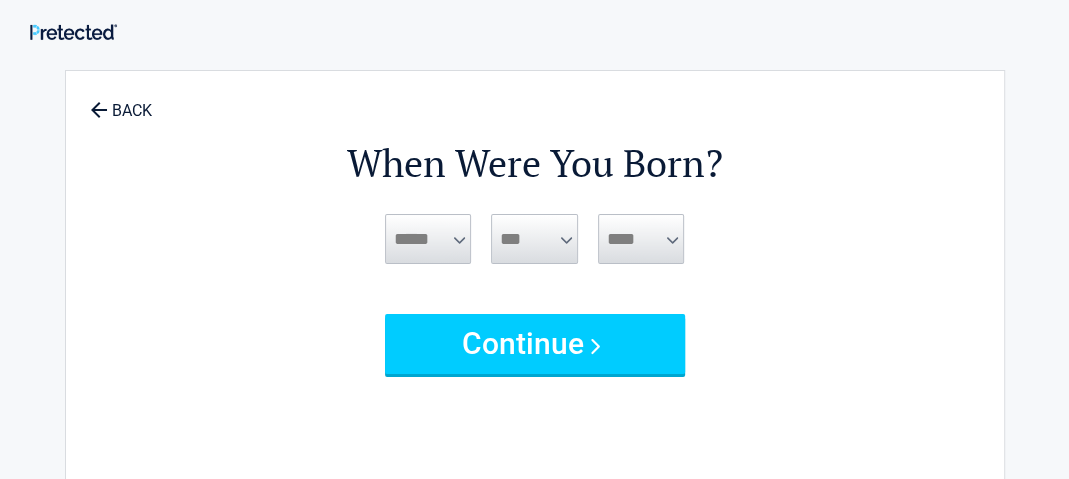 click on "*****
***
***
***
***
***
***
***
***
***
***
***
***" at bounding box center [428, 239] 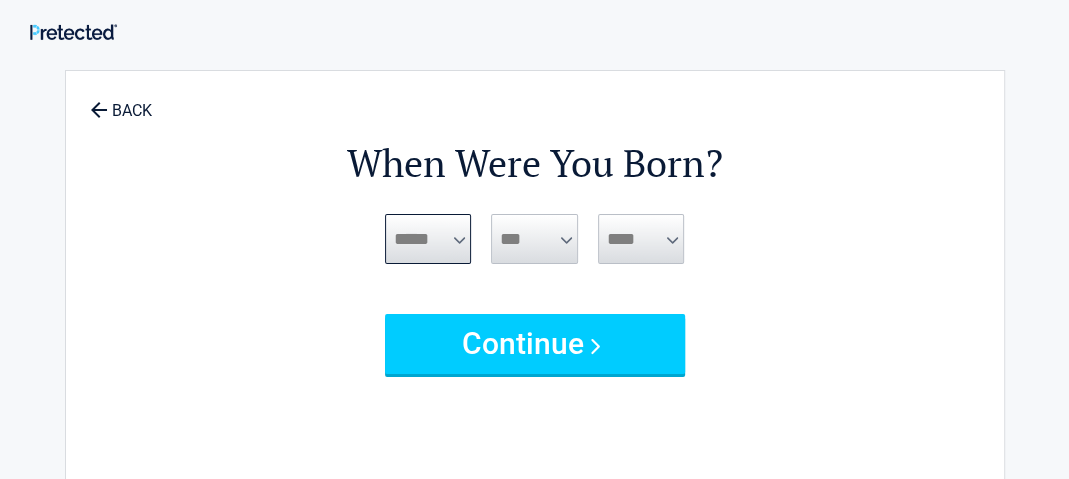 click on "*****
***
***
***
***
***
***
***
***
***
***
***
***" at bounding box center (428, 239) 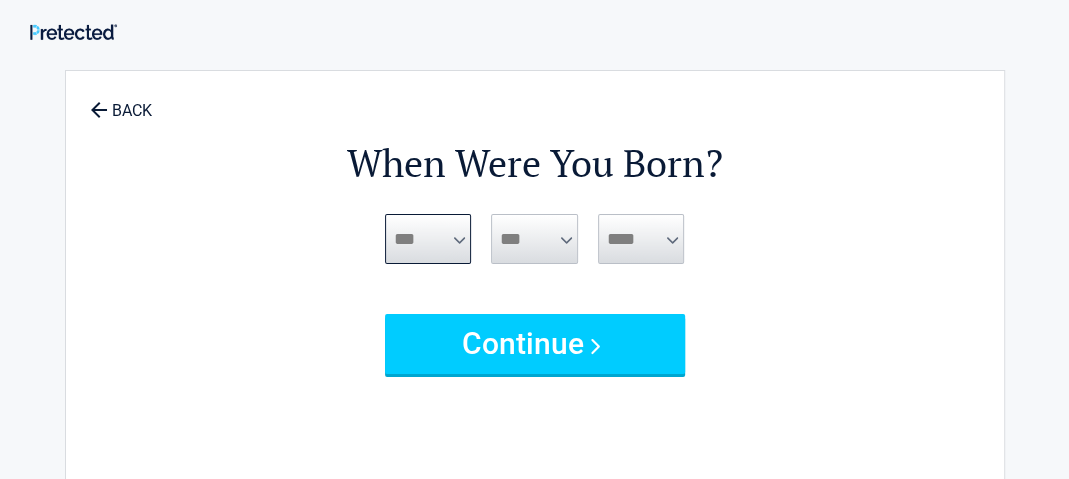 click on "*****
***
***
***
***
***
***
***
***
***
***
***
***" at bounding box center (428, 239) 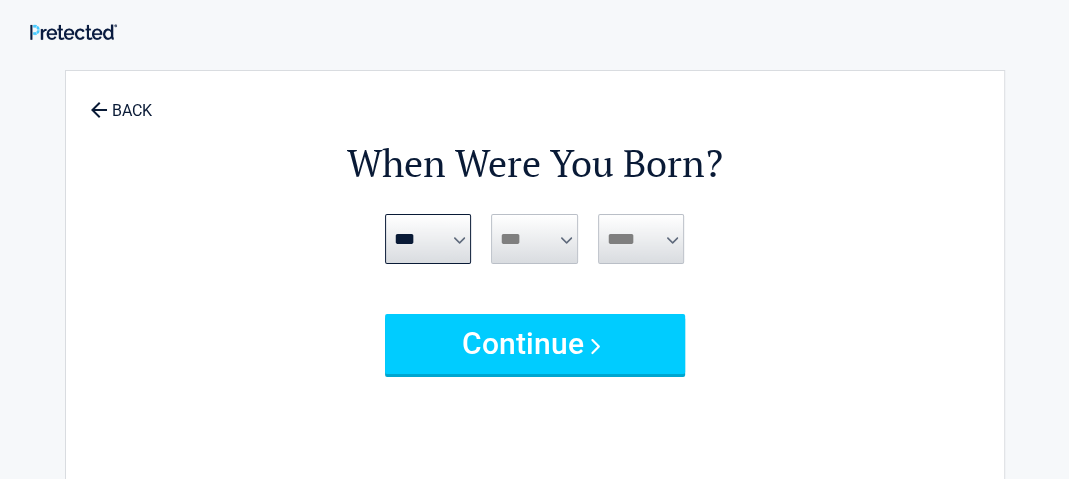 click on "*** * * * * * * * * * ** ** ** ** ** ** ** ** ** ** ** ** ** ** ** ** ** ** ** ** **" at bounding box center [534, 239] 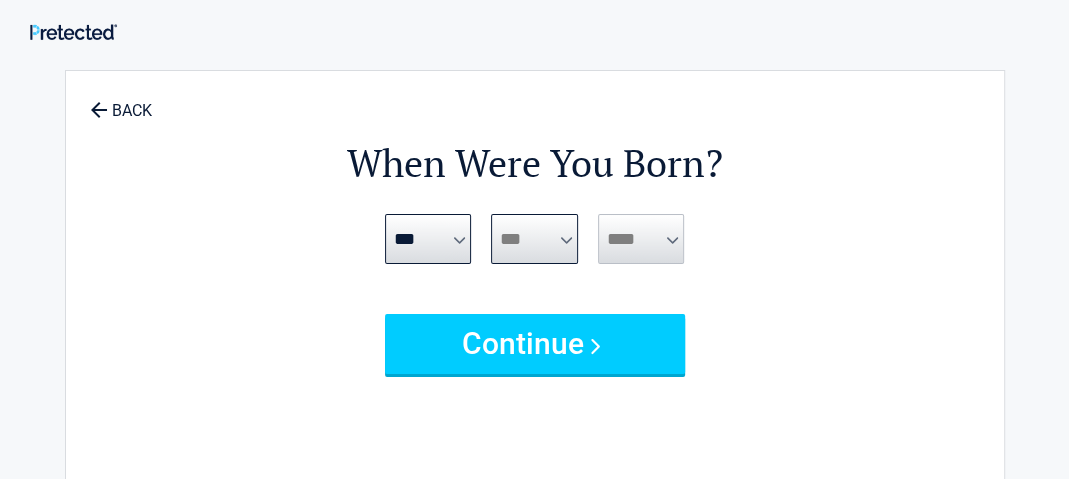 click on "*** * * * * * * * * * ** ** ** ** ** ** ** ** ** ** ** ** ** ** ** ** ** ** ** ** **" at bounding box center [534, 239] 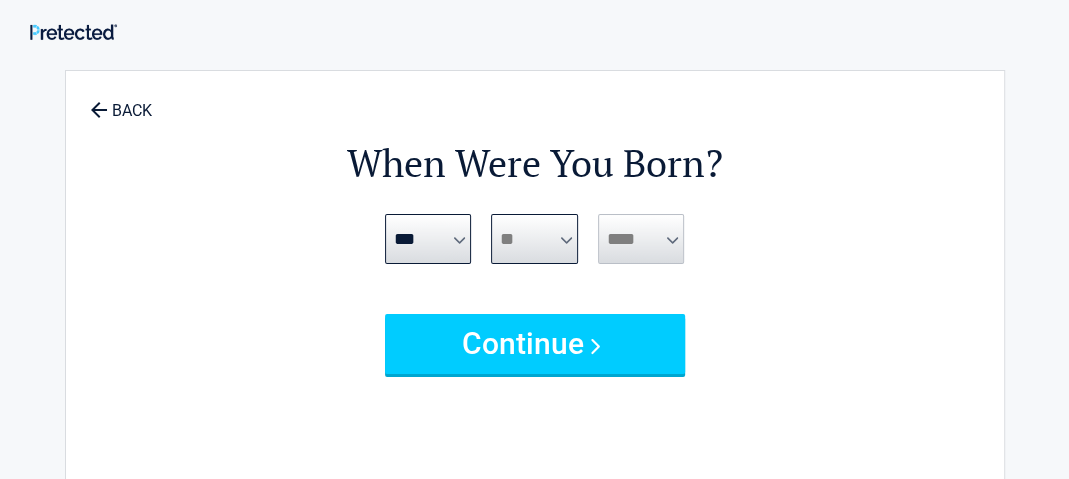 click on "*** * * * * * * * * * ** ** ** ** ** ** ** ** ** ** ** ** ** ** ** ** ** ** ** ** **" at bounding box center (534, 239) 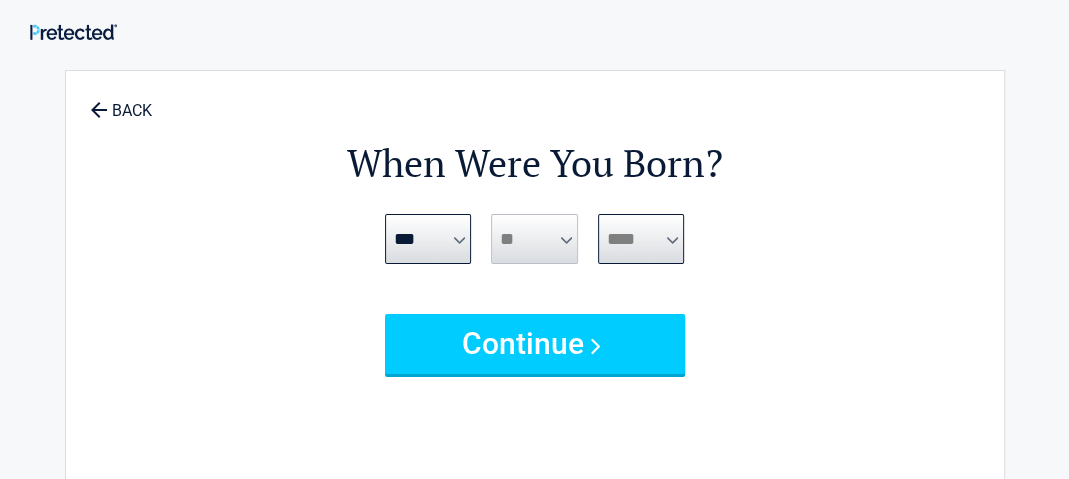 click on "****
****
****
****
****
****
****
****
****
****
****
****
****
****
****
****
****
****
****
****
****
****
****
****
****
****
****
****
****
****
****
****
****
****
****
****
****
****
****
****
****
****
****
****
****
****
****
****
****
****
****
****
****
****
****
****
****
****
****
****
****
****
****
****" at bounding box center [641, 239] 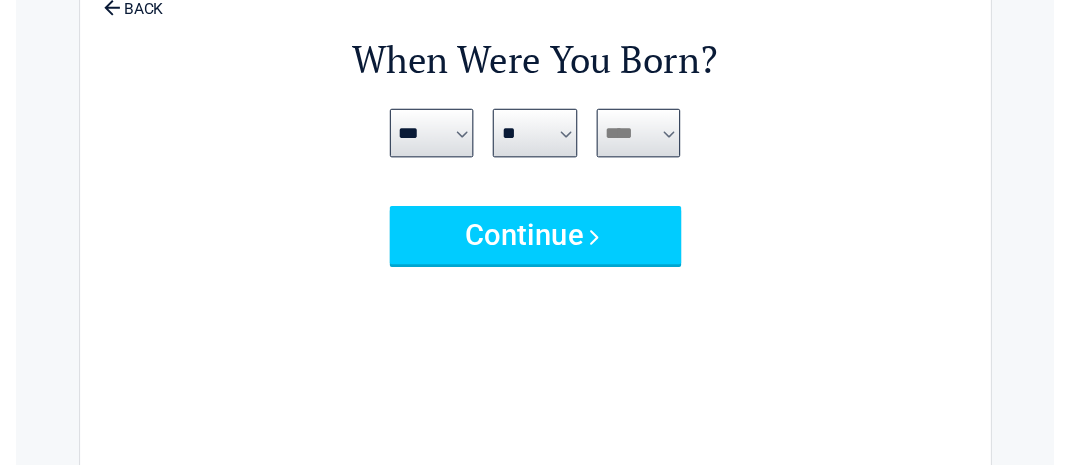 scroll, scrollTop: 100, scrollLeft: 0, axis: vertical 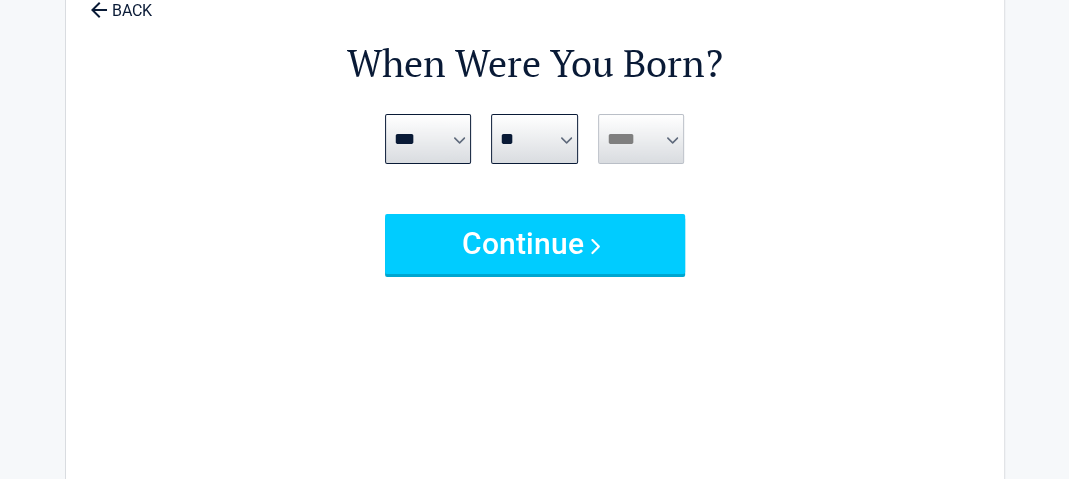 click on "****
****
****
****
****
****
****
****
****
****
****
****
****
****
****
****
****
****
****
****
****
****
****
****
****
****
****
****
****
****
****
****
****
****
****
****
****
****
****
****
****
****
****
****
****
****
****
****
****
****
****
****
****
****
****
****
****
****
****
****
****
****
**** ****" at bounding box center [641, 139] 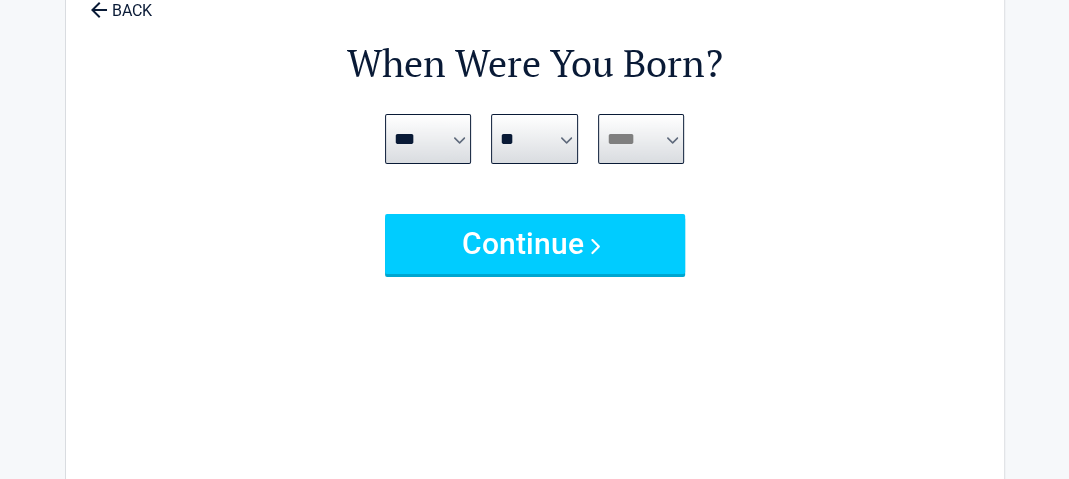 click on "****
****
****
****
****
****
****
****
****
****
****
****
****
****
****
****
****
****
****
****
****
****
****
****
****
****
****
****
****
****
****
****
****
****
****
****
****
****
****
****
****
****
****
****
****
****
****
****
****
****
****
****
****
****
****
****
****
****
****
****
****
****
****
****" at bounding box center (641, 139) 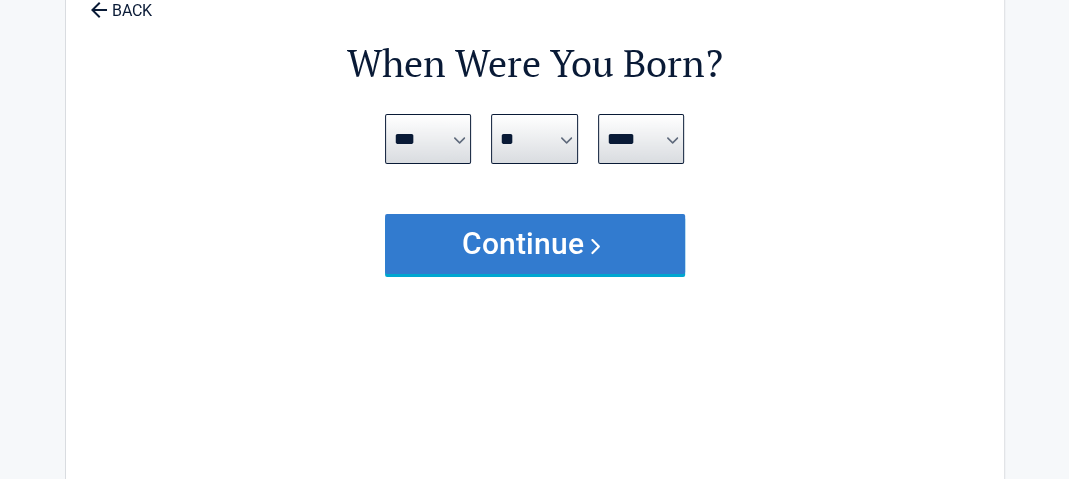 click on "Continue" at bounding box center (535, 244) 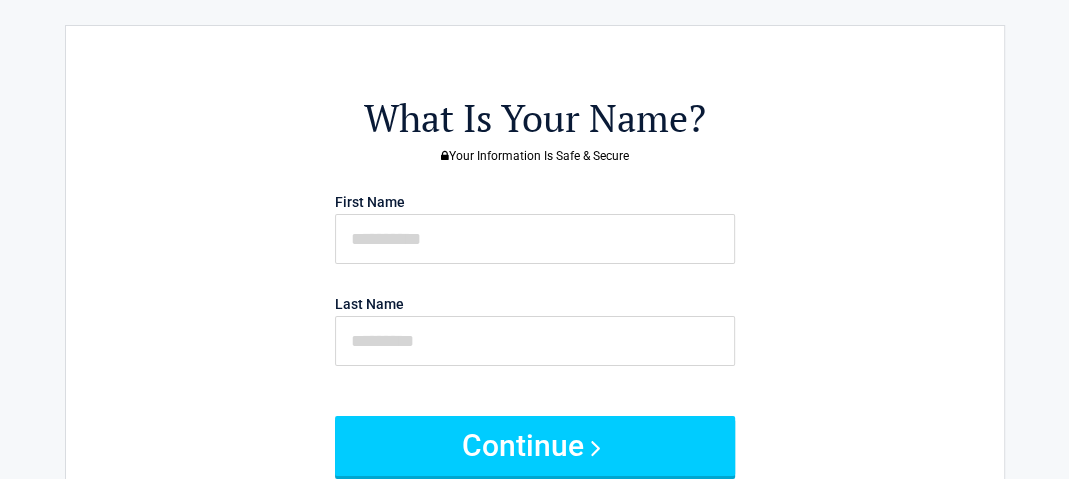 scroll, scrollTop: 0, scrollLeft: 0, axis: both 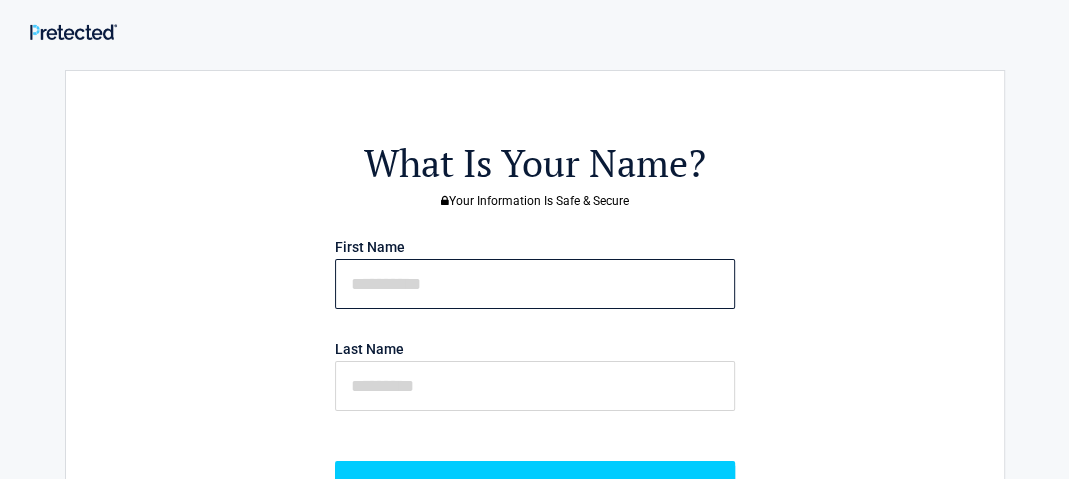 click at bounding box center [535, 284] 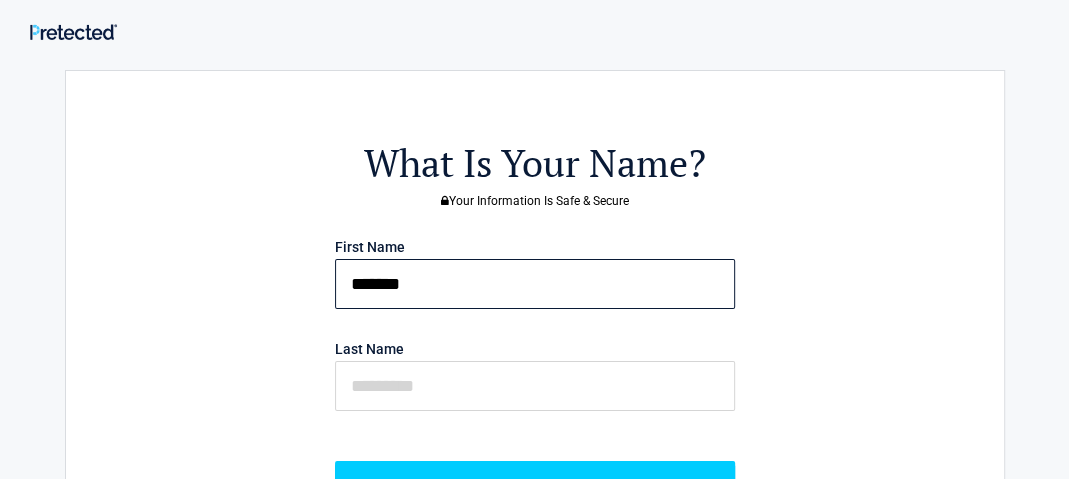 type on "*******" 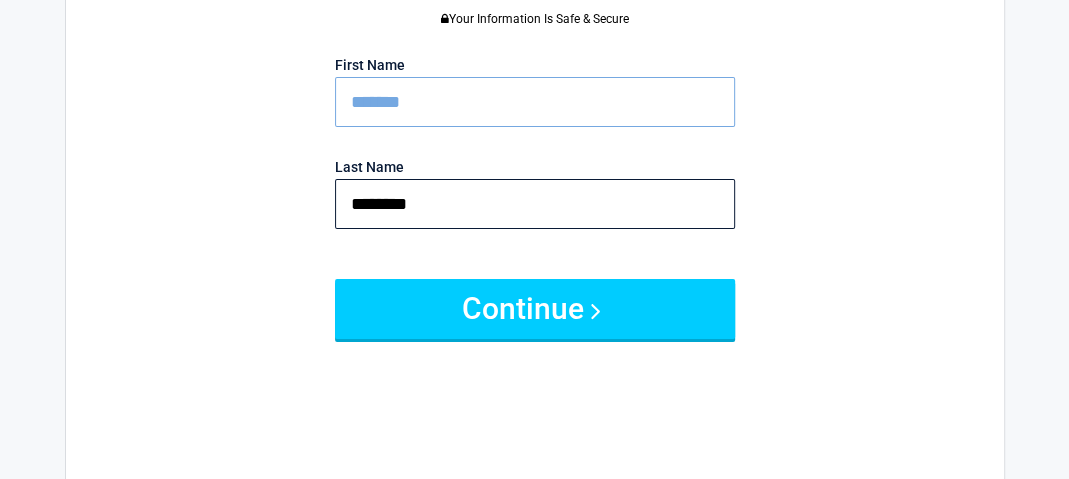 scroll, scrollTop: 200, scrollLeft: 0, axis: vertical 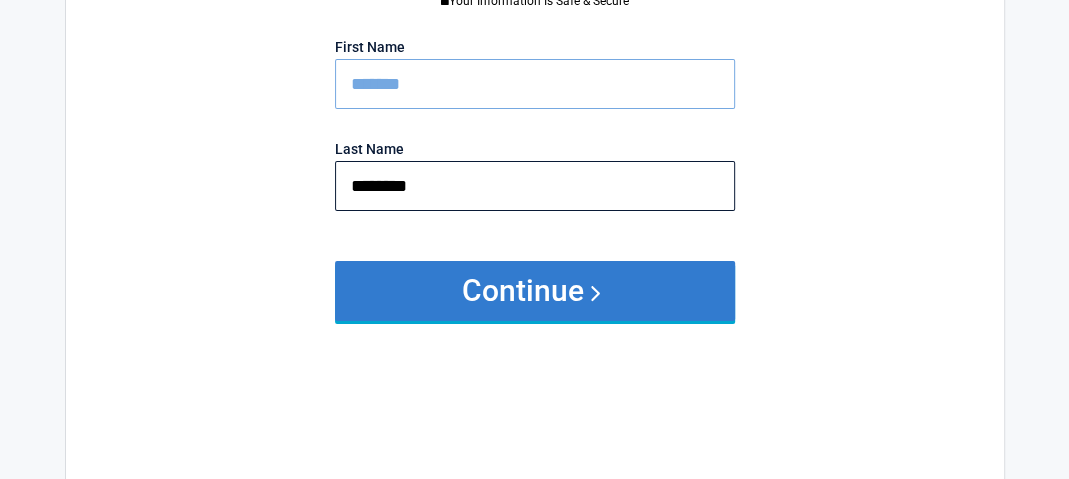 type on "********" 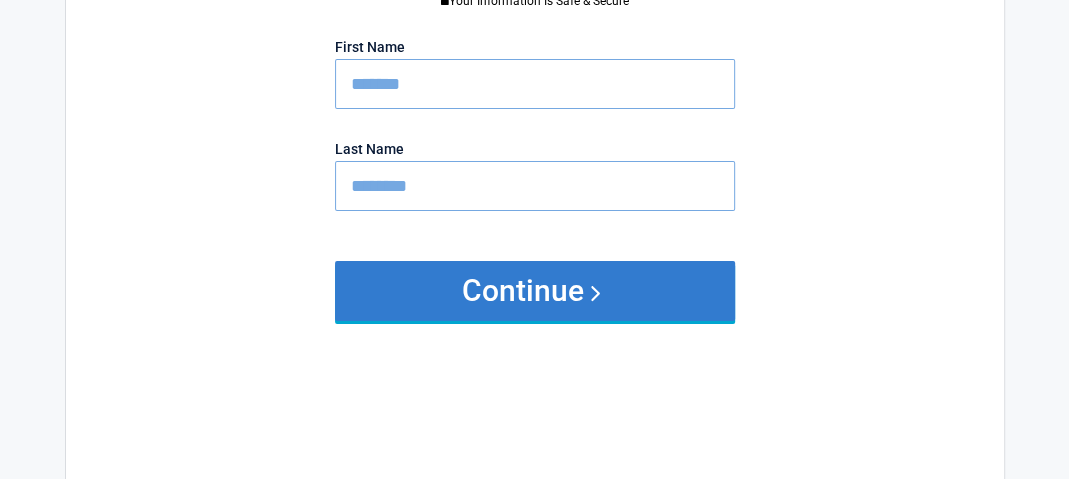 click on "Continue" at bounding box center (535, 291) 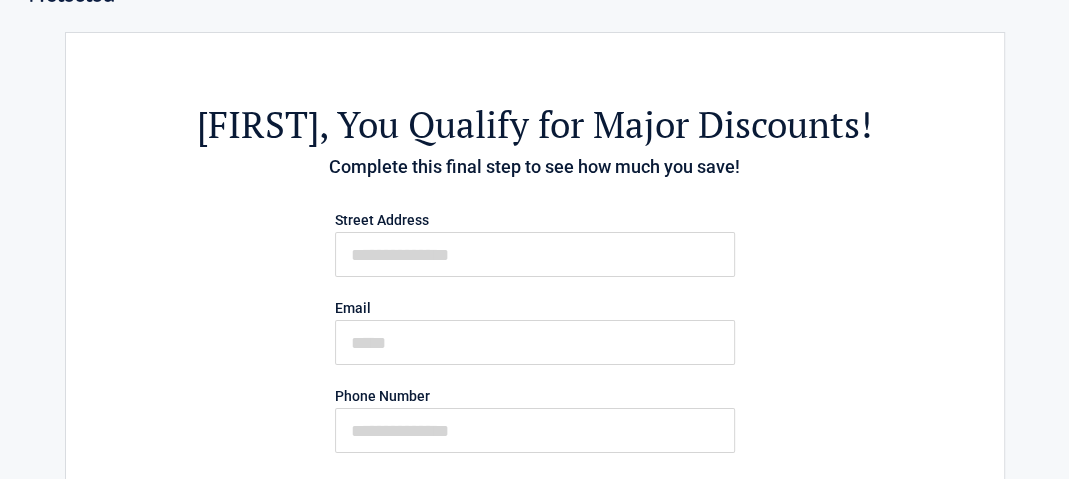 scroll, scrollTop: 0, scrollLeft: 0, axis: both 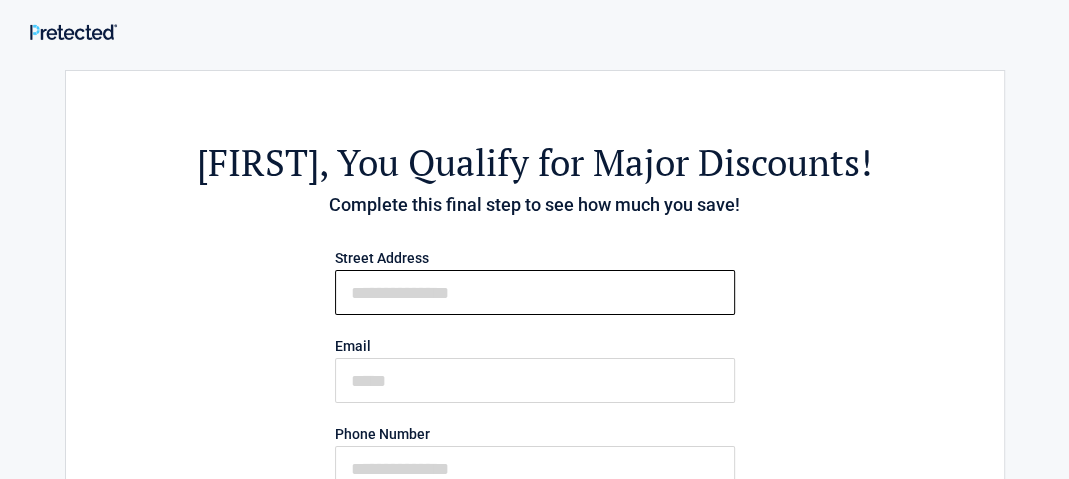 click on "First Name" at bounding box center [535, 292] 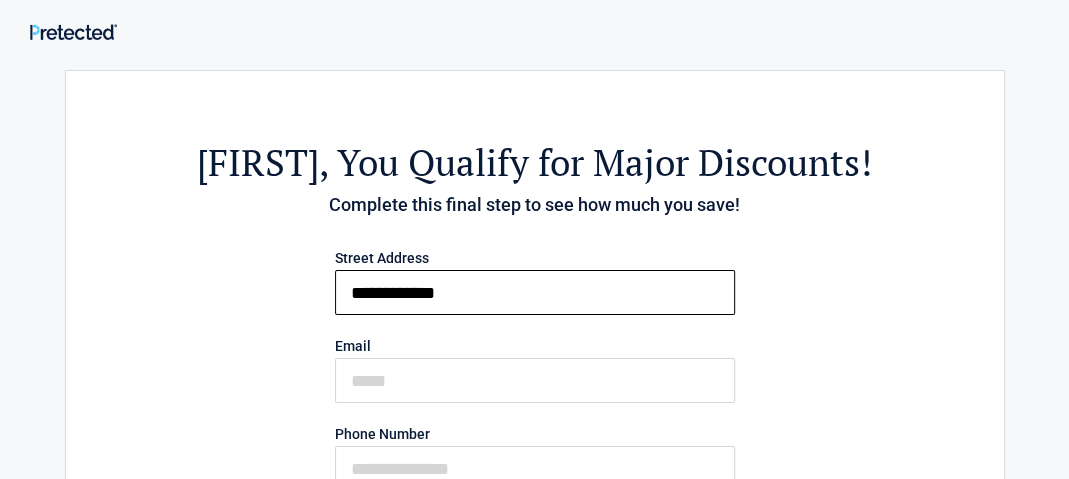 type on "**********" 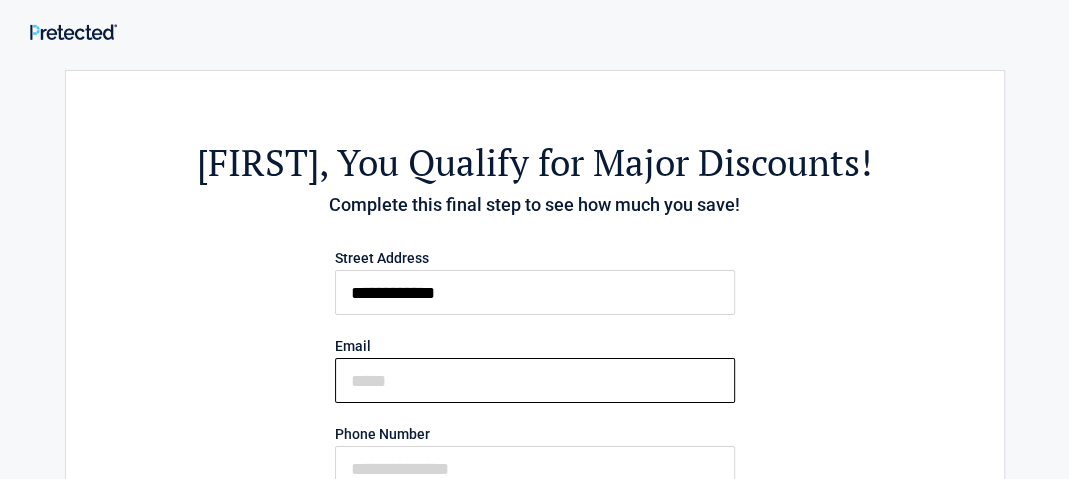 click on "Email" at bounding box center [535, 380] 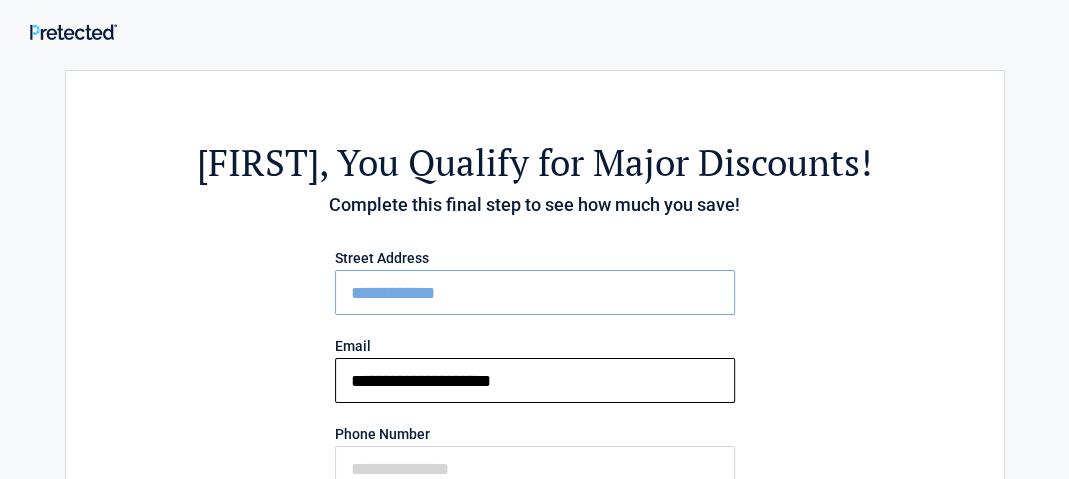 type on "**********" 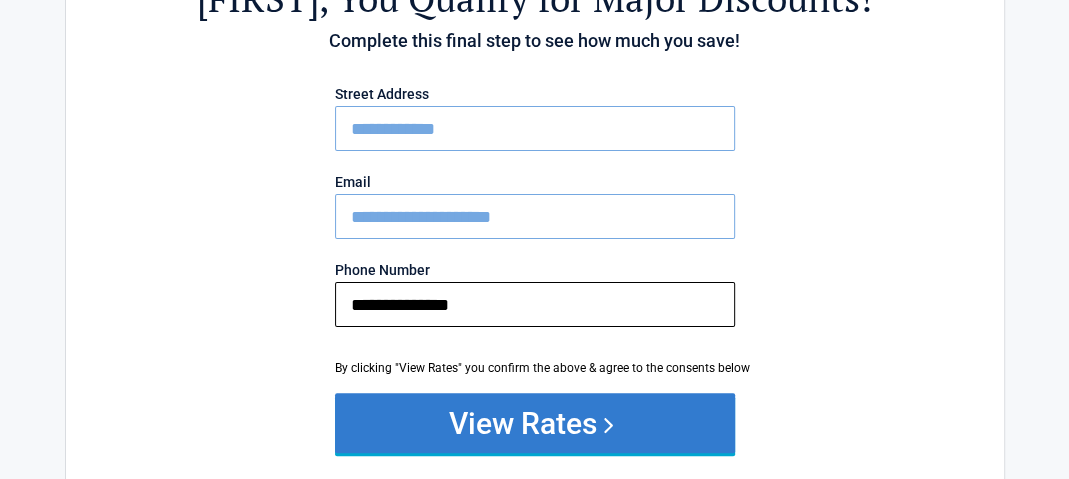 scroll, scrollTop: 211, scrollLeft: 0, axis: vertical 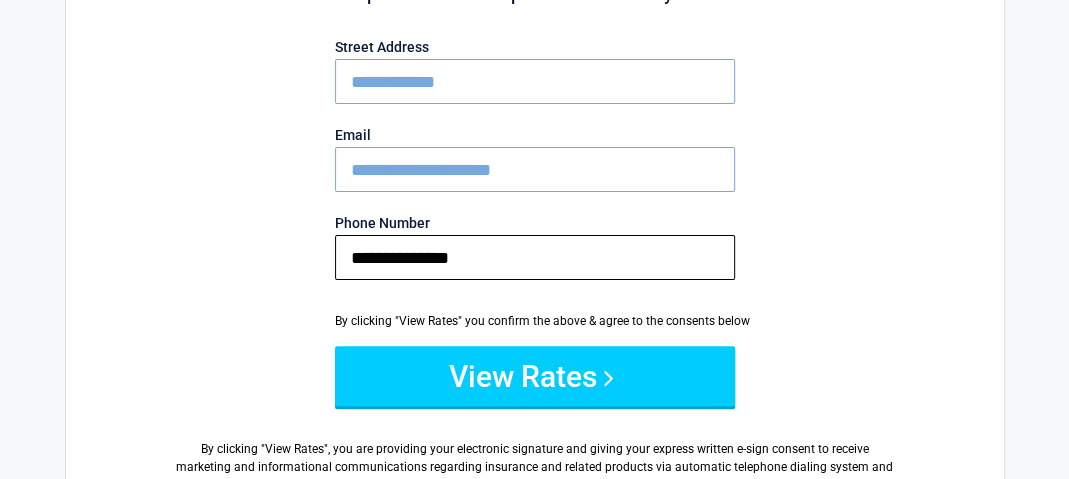 type on "**********" 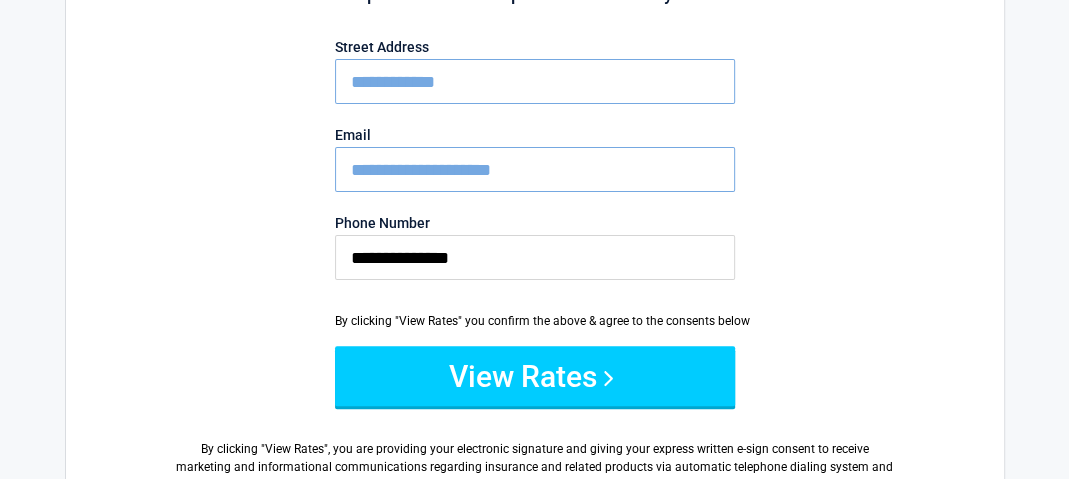 click on "**********" at bounding box center [535, 81] 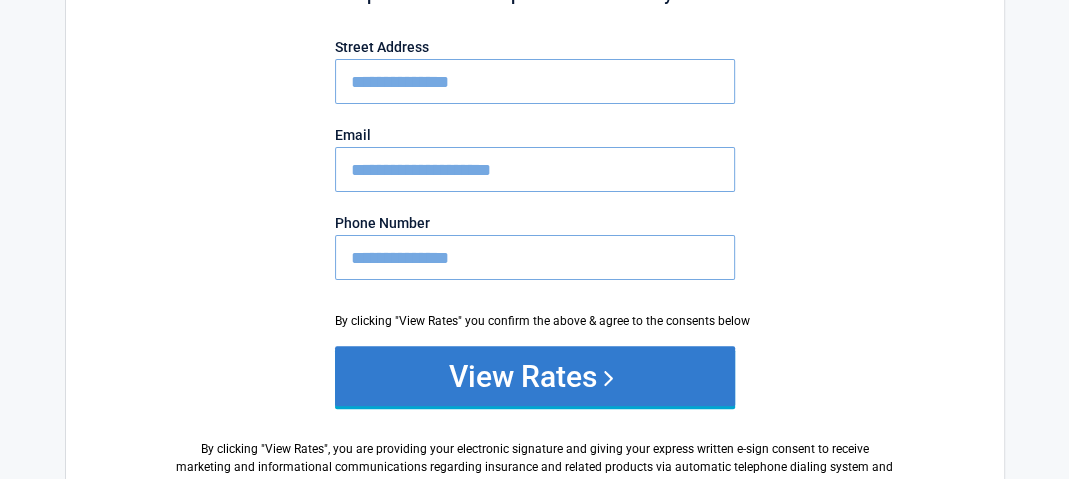 type on "**********" 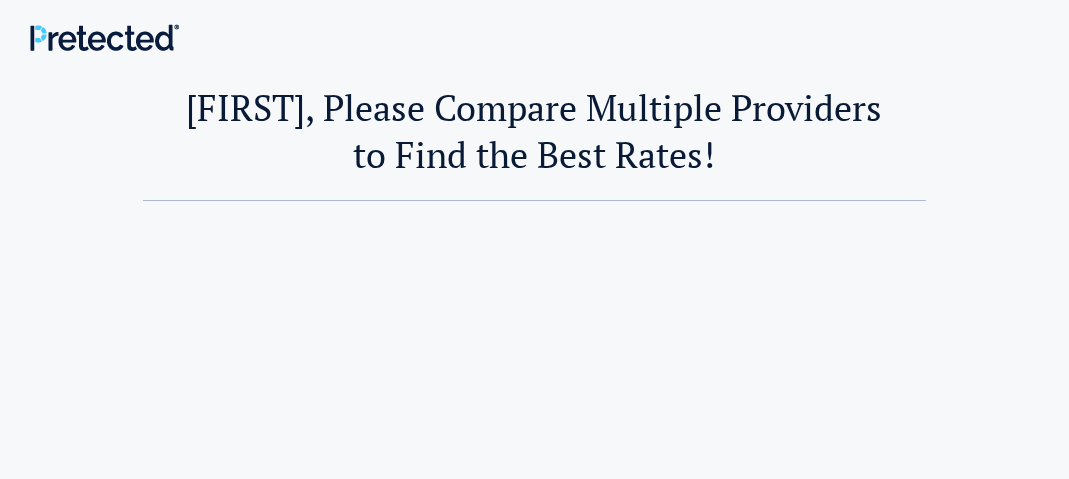 scroll, scrollTop: 0, scrollLeft: 0, axis: both 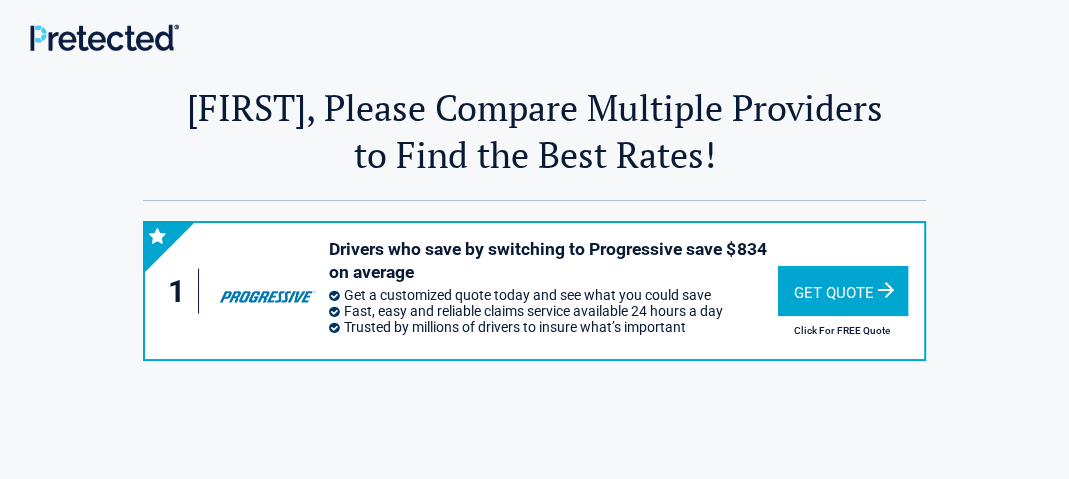 click on "Get Quote" at bounding box center (843, 291) 